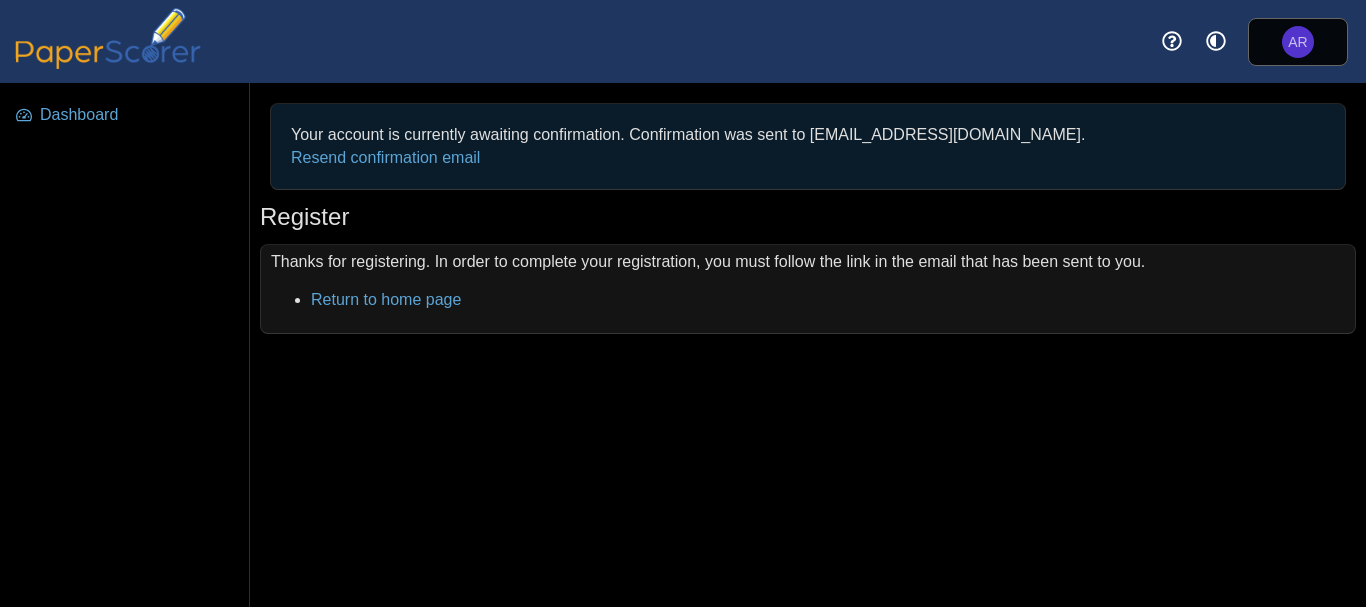 scroll, scrollTop: 0, scrollLeft: 0, axis: both 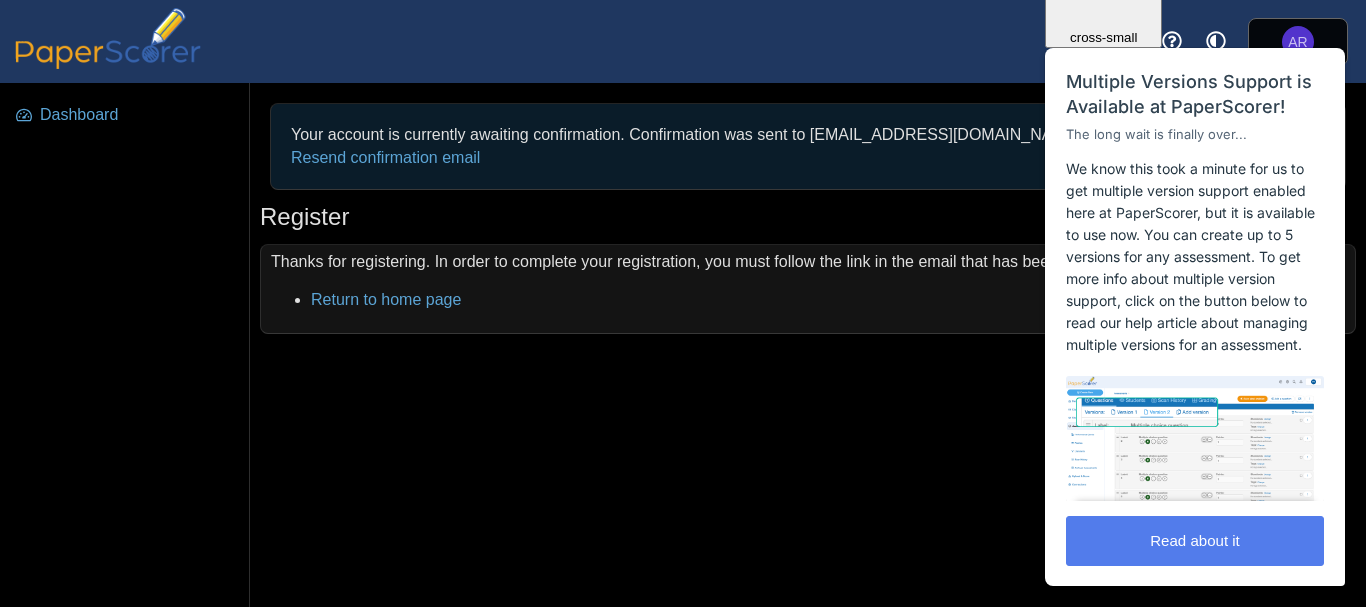 click on "Close cross-small" at bounding box center (1103, -22) 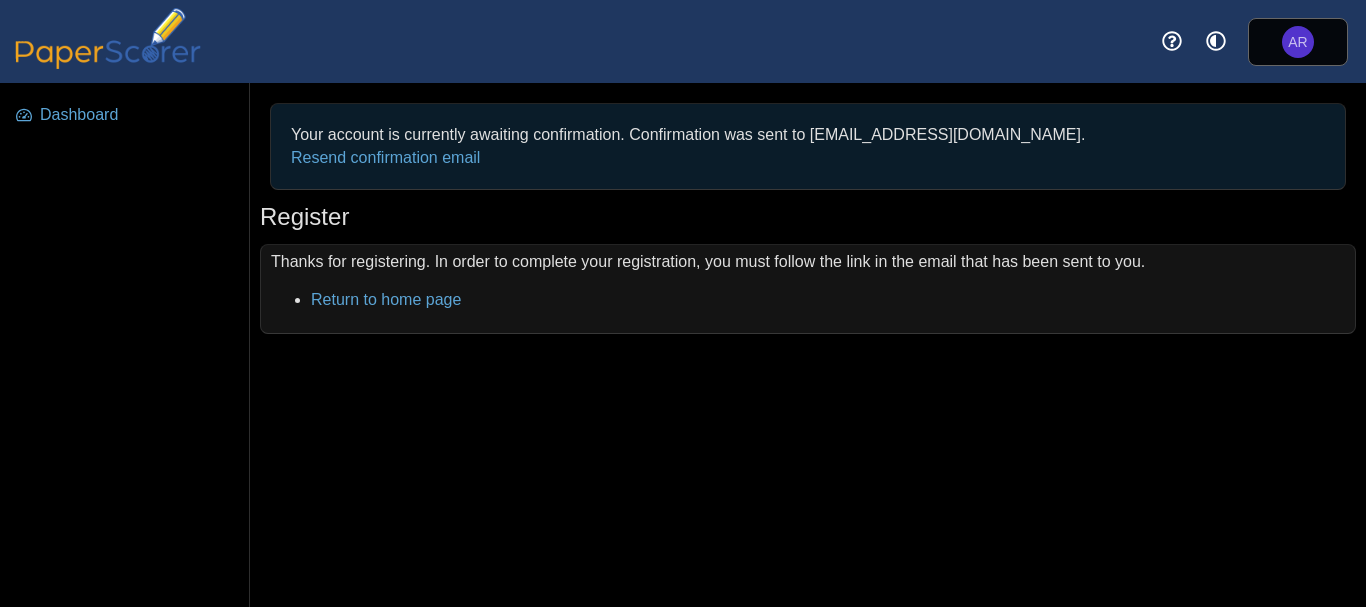 click on "Your account is currently awaiting confirmation. Confirmation was sent to [EMAIL_ADDRESS][DOMAIN_NAME].
Resend confirmation email
Register" at bounding box center (808, 345) 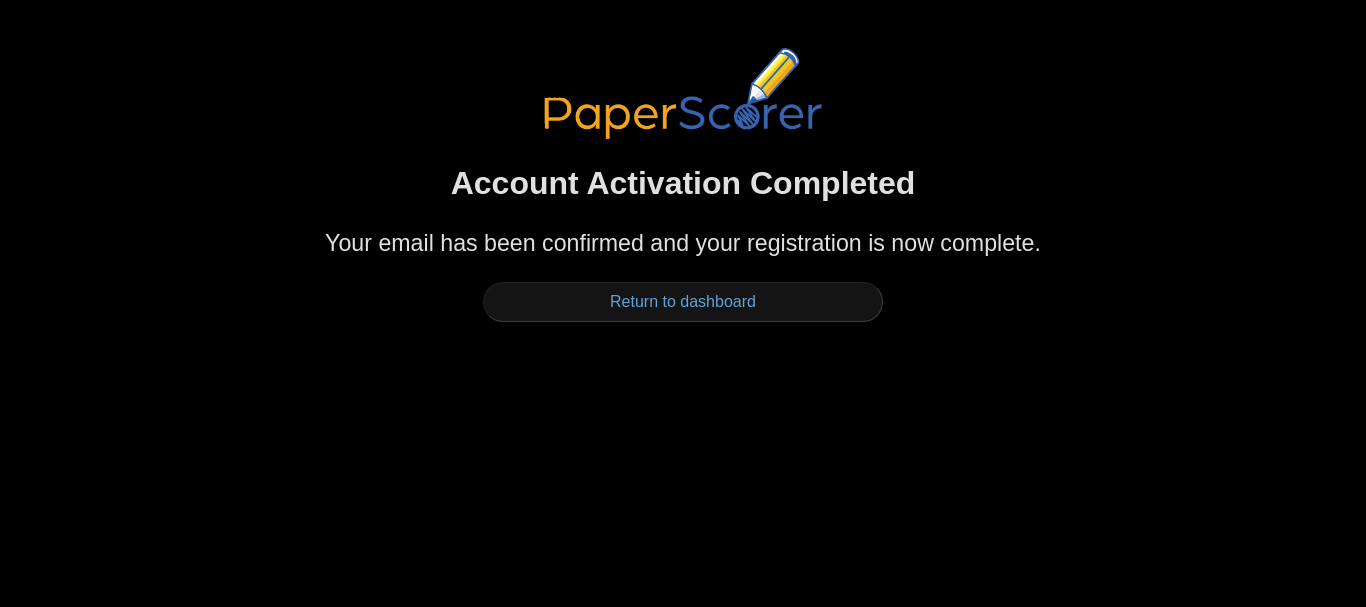 scroll, scrollTop: 0, scrollLeft: 0, axis: both 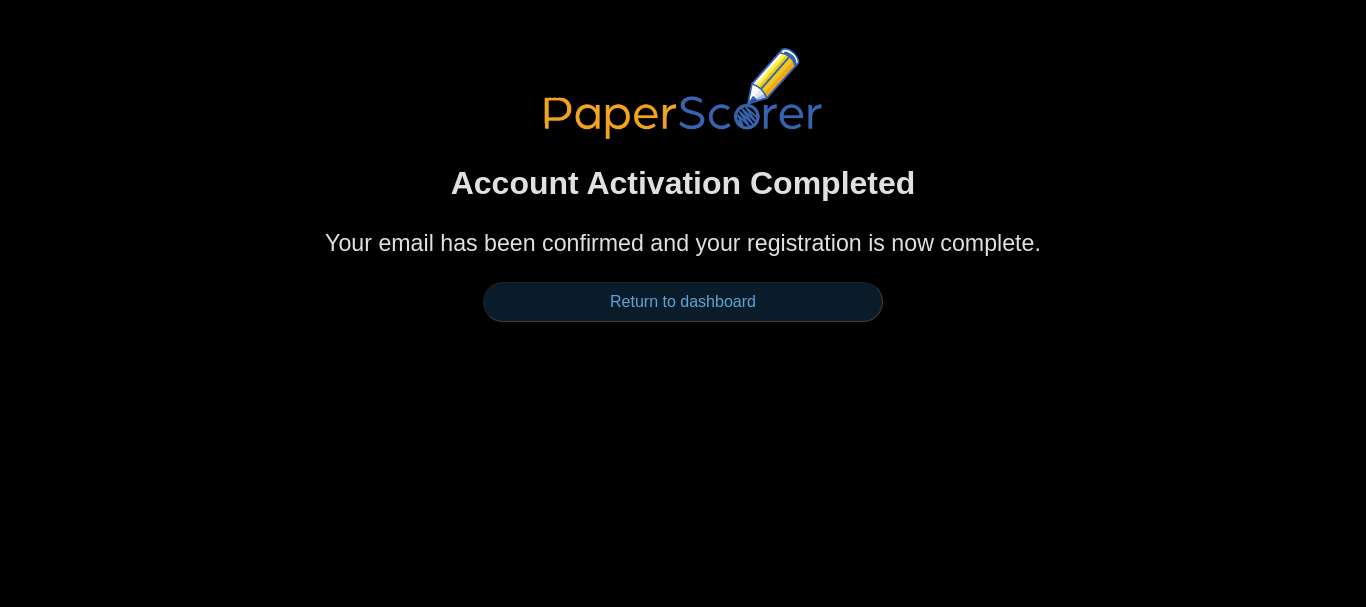 click on "Return to dashboard" at bounding box center (683, 302) 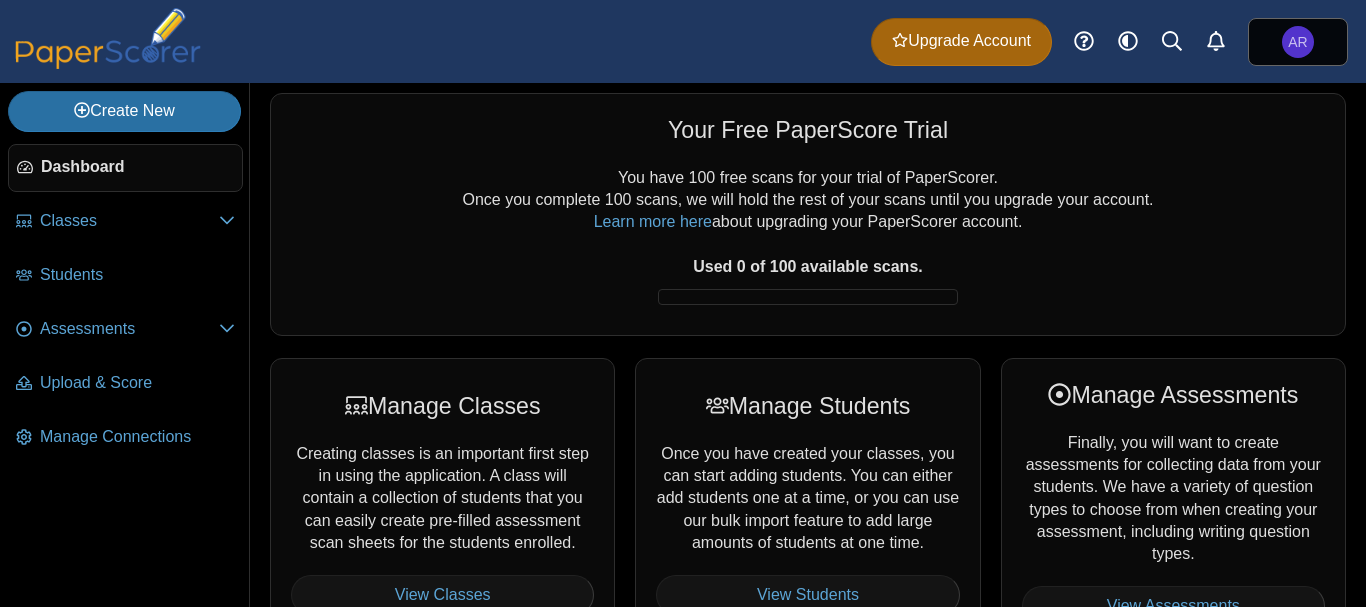 scroll, scrollTop: 0, scrollLeft: 0, axis: both 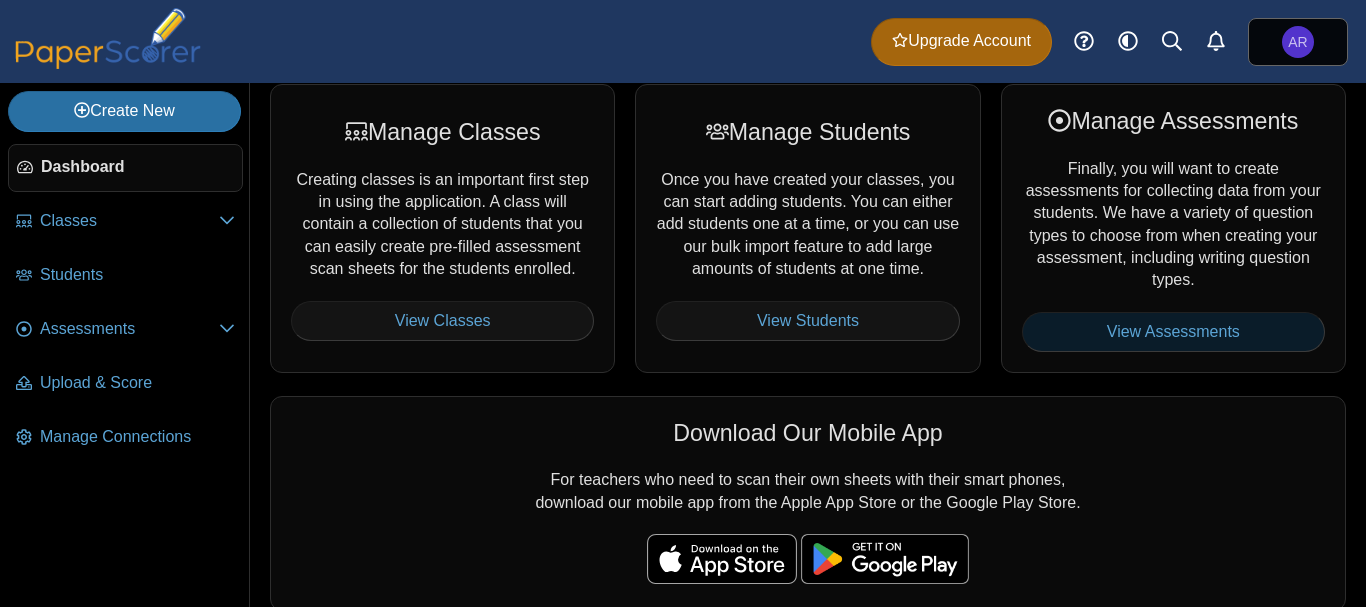 click on "View Assessments" at bounding box center (1173, 332) 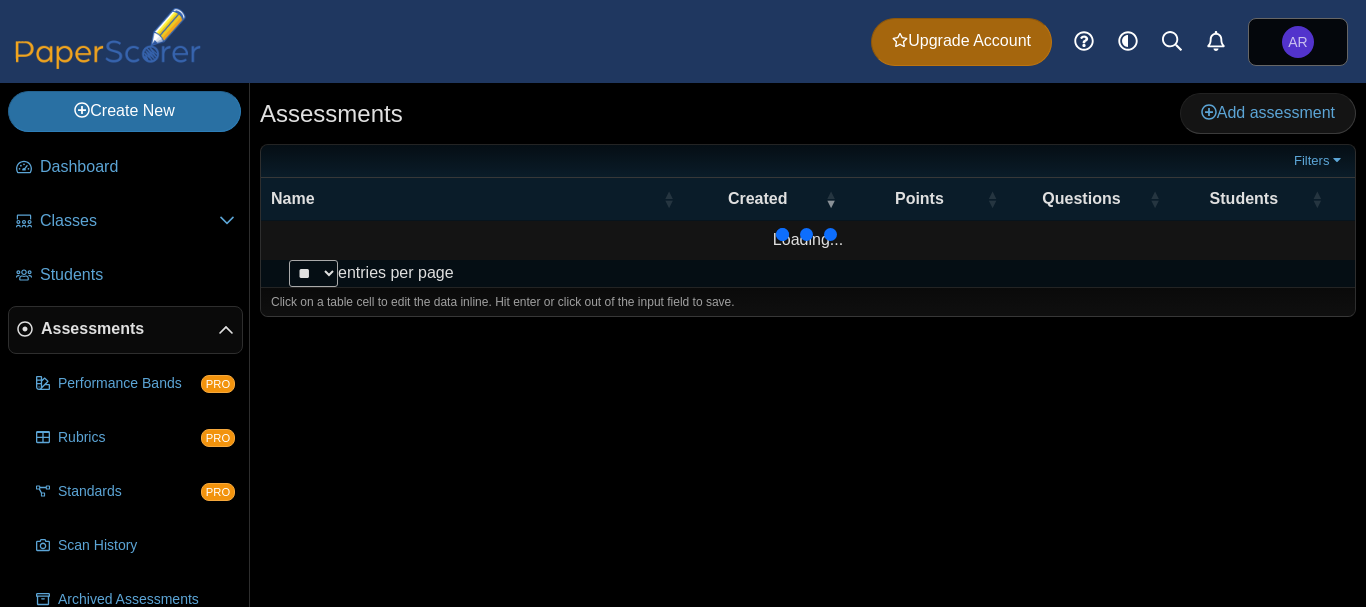 scroll, scrollTop: 0, scrollLeft: 0, axis: both 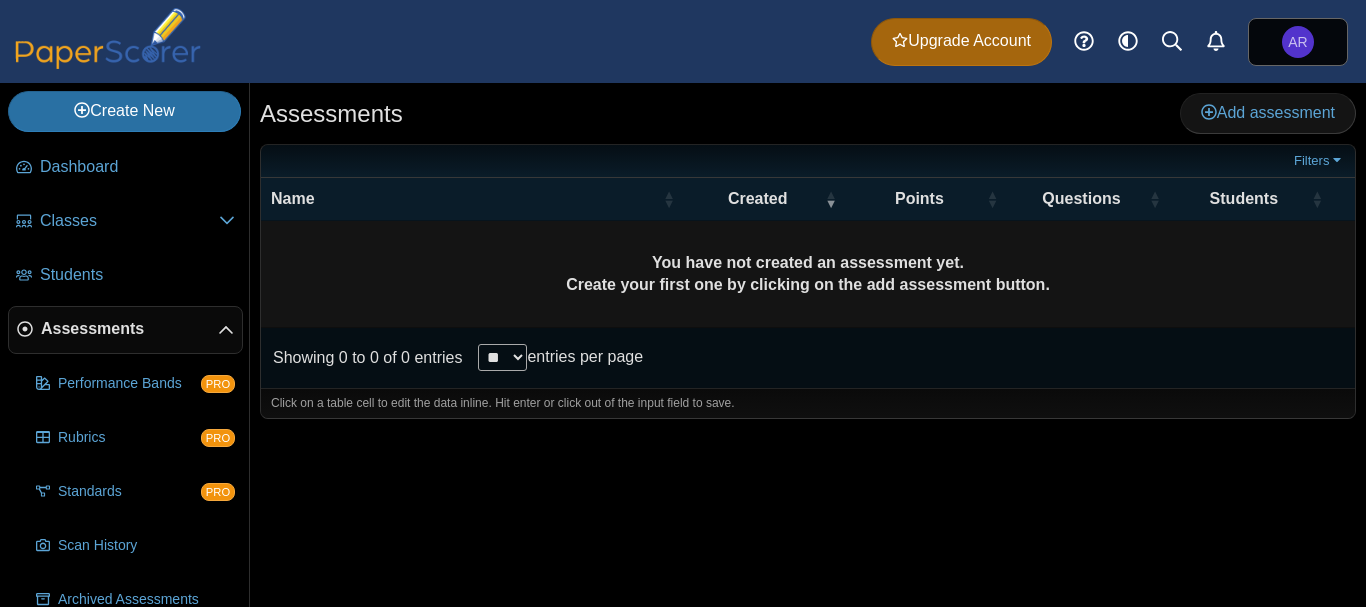 click on "** ** ** ***" at bounding box center [502, 357] 